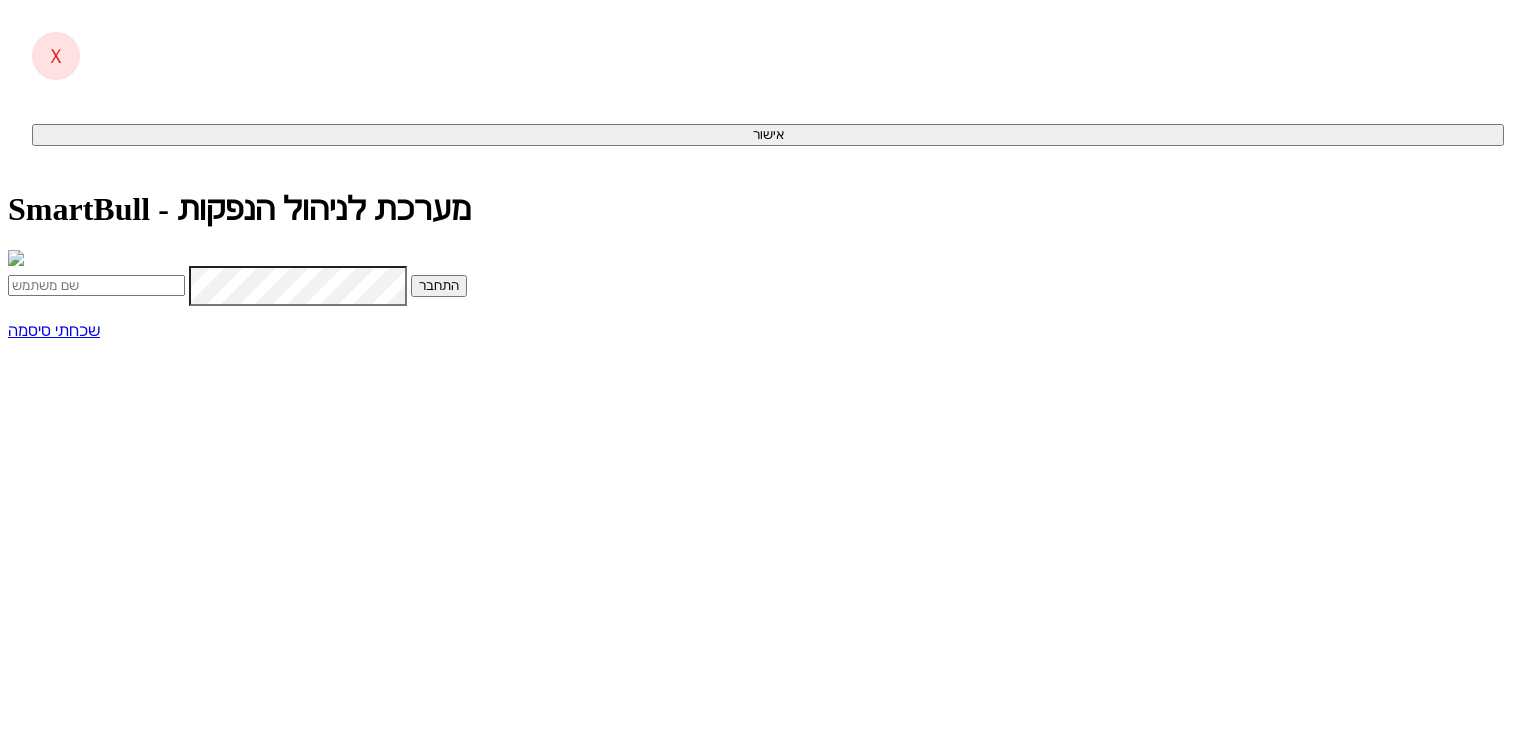 scroll, scrollTop: 0, scrollLeft: 0, axis: both 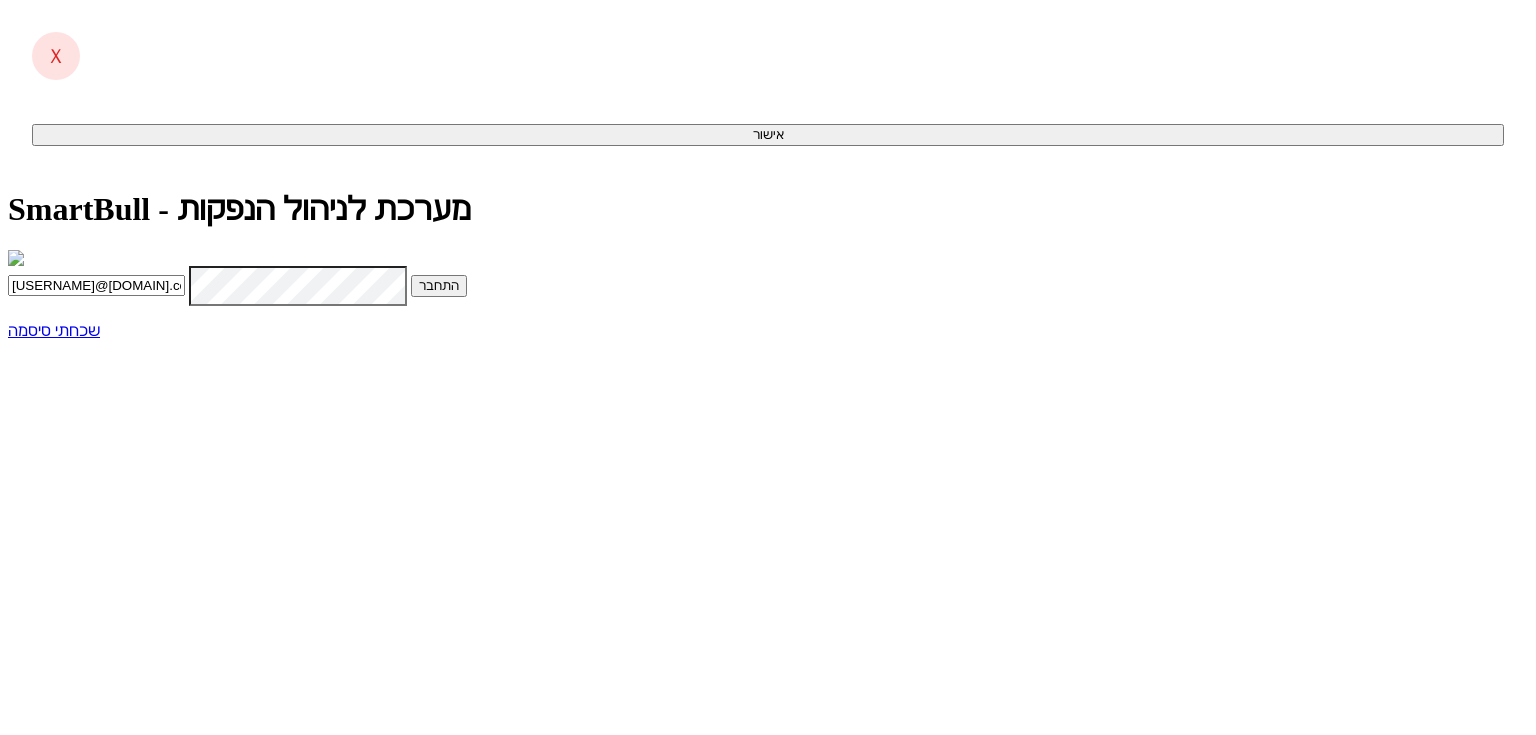 click on "התחבר" at bounding box center (439, 286) 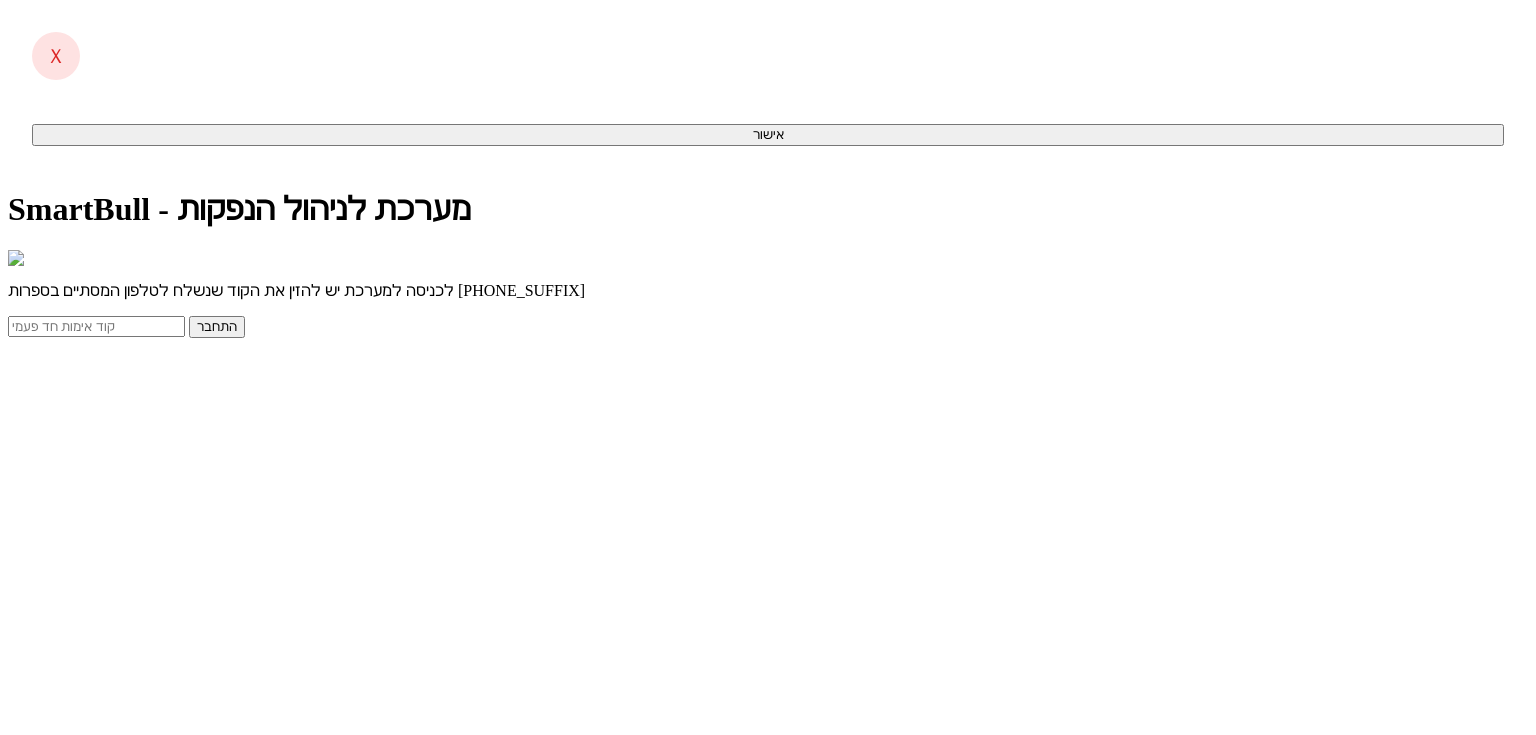 scroll, scrollTop: 0, scrollLeft: 0, axis: both 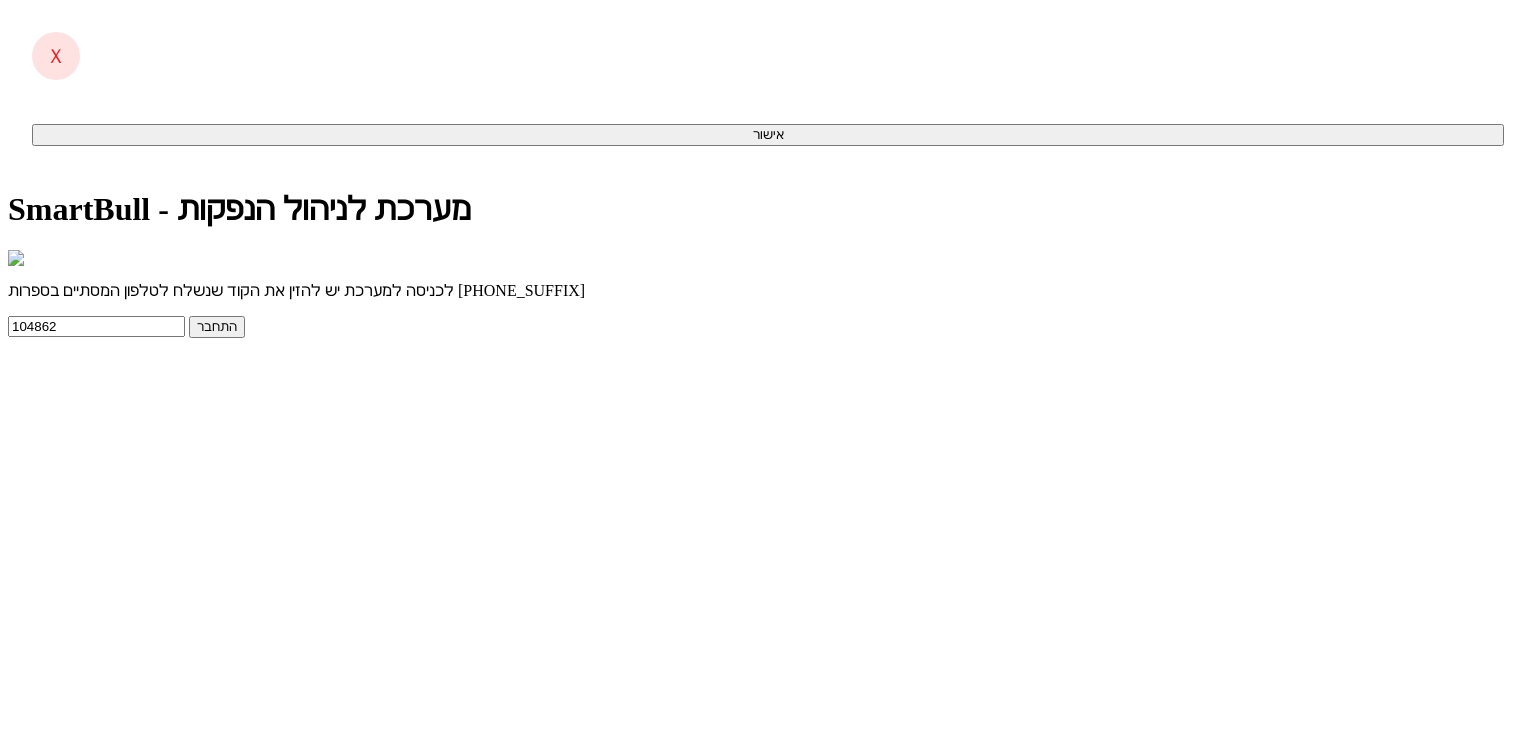 type on "104862" 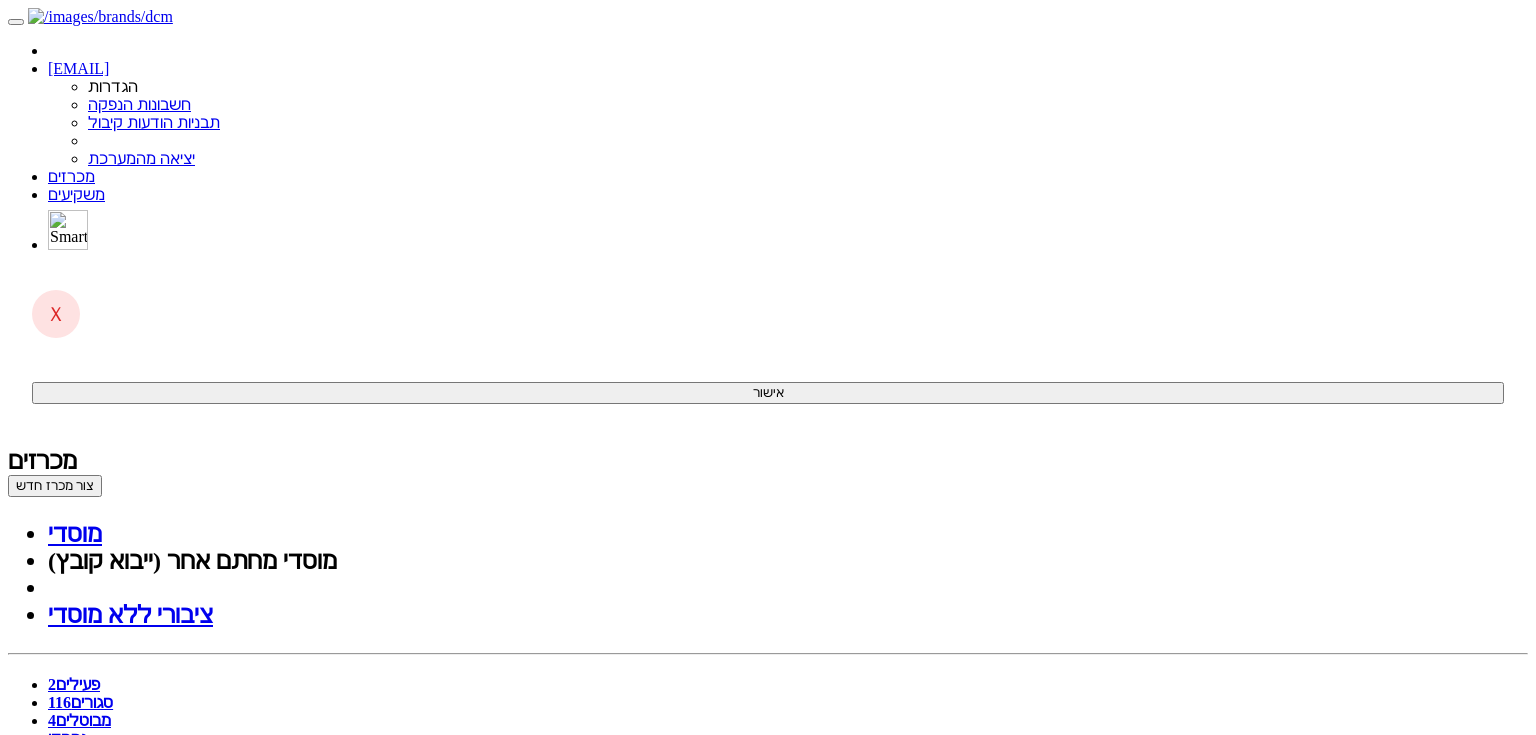 scroll, scrollTop: 0, scrollLeft: 0, axis: both 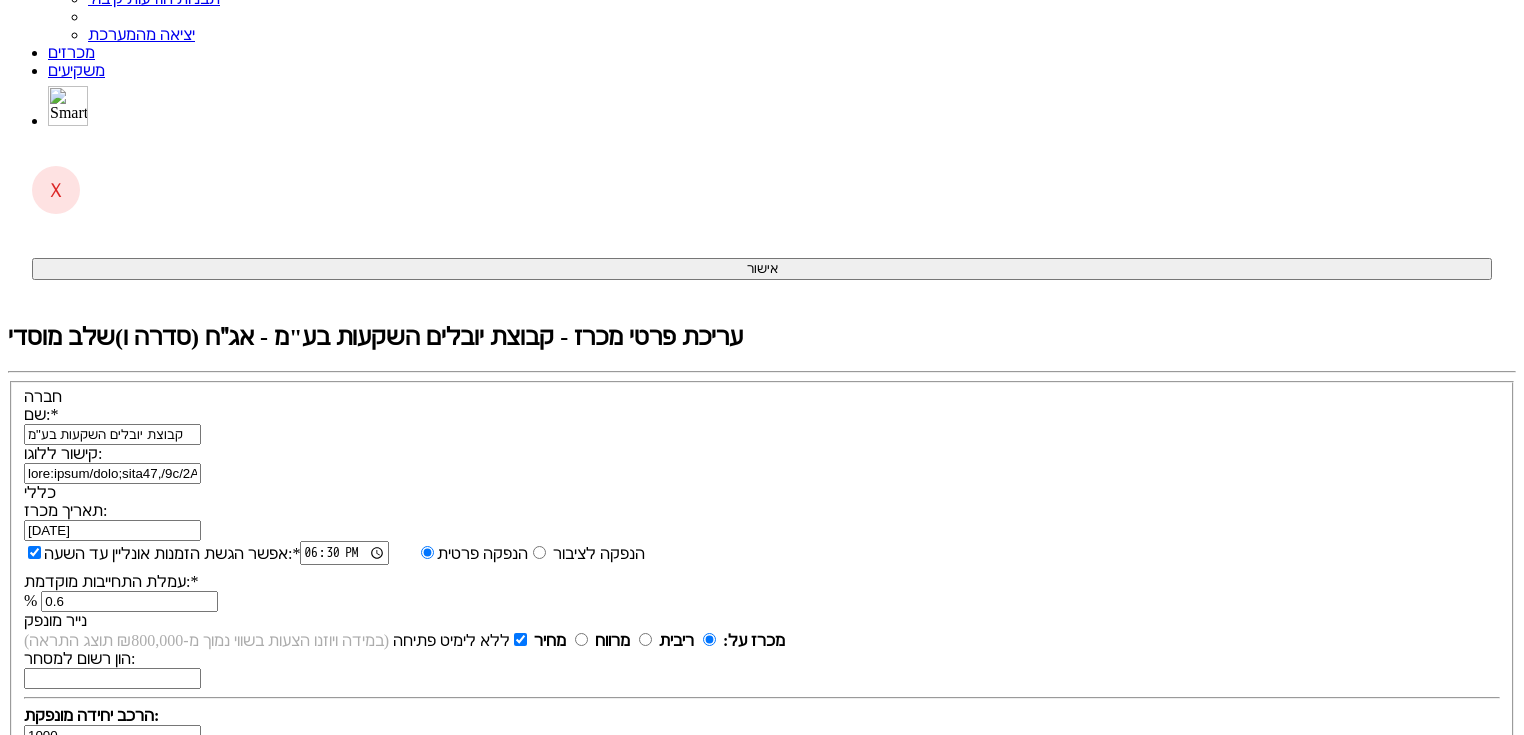 click on "מחק מכרז" at bounding box center [42, 1754] 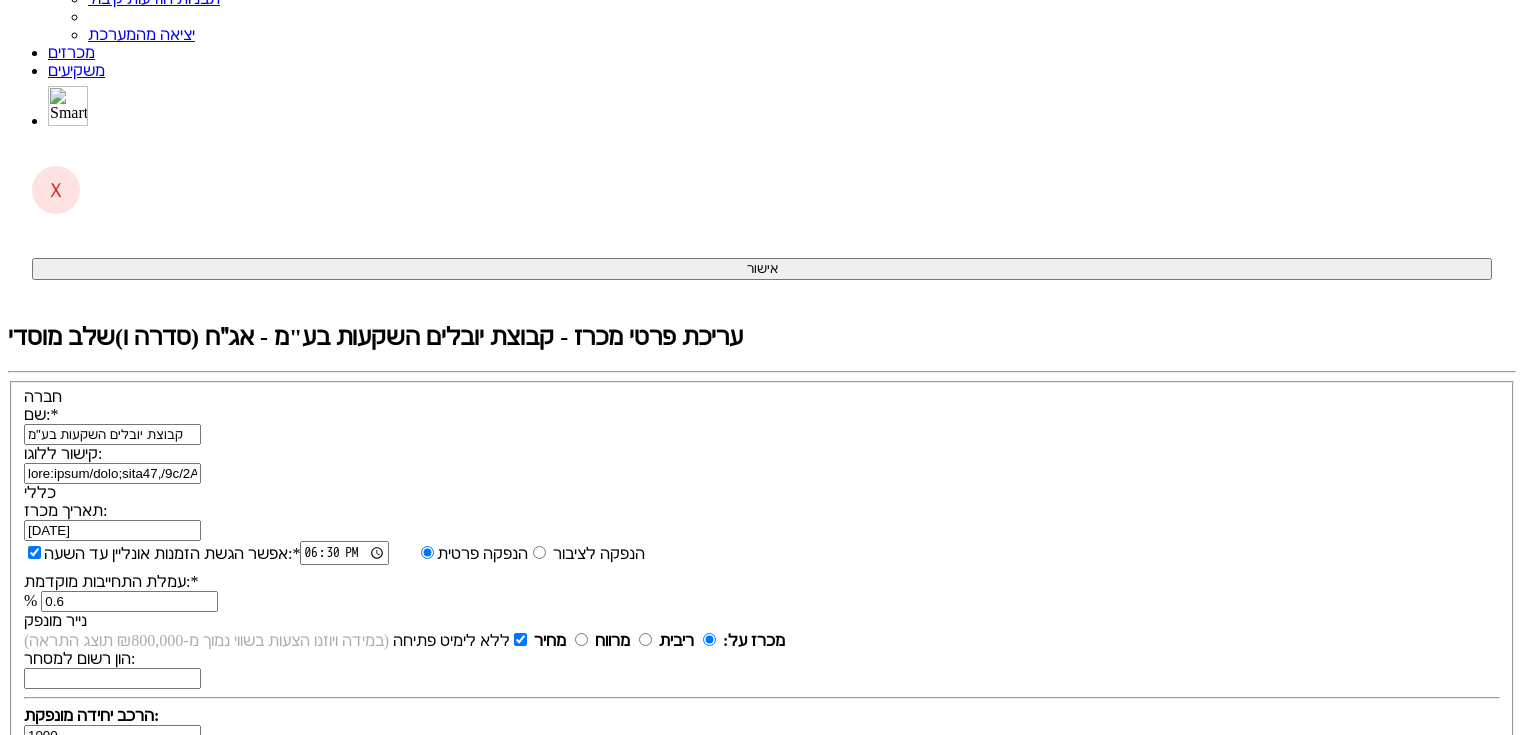 click on "מחיקת מכרז אונליין" at bounding box center [117, 1927] 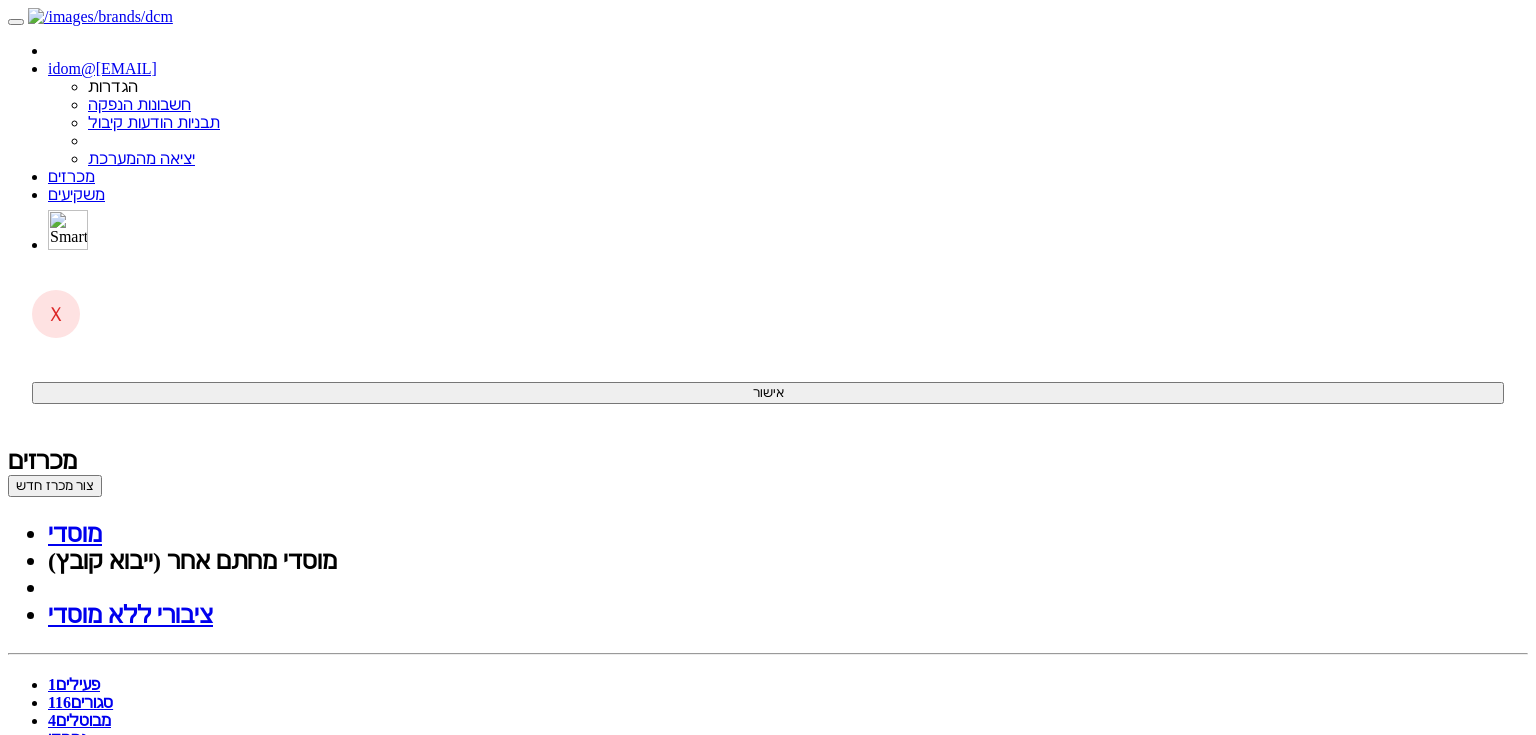 scroll, scrollTop: 0, scrollLeft: 0, axis: both 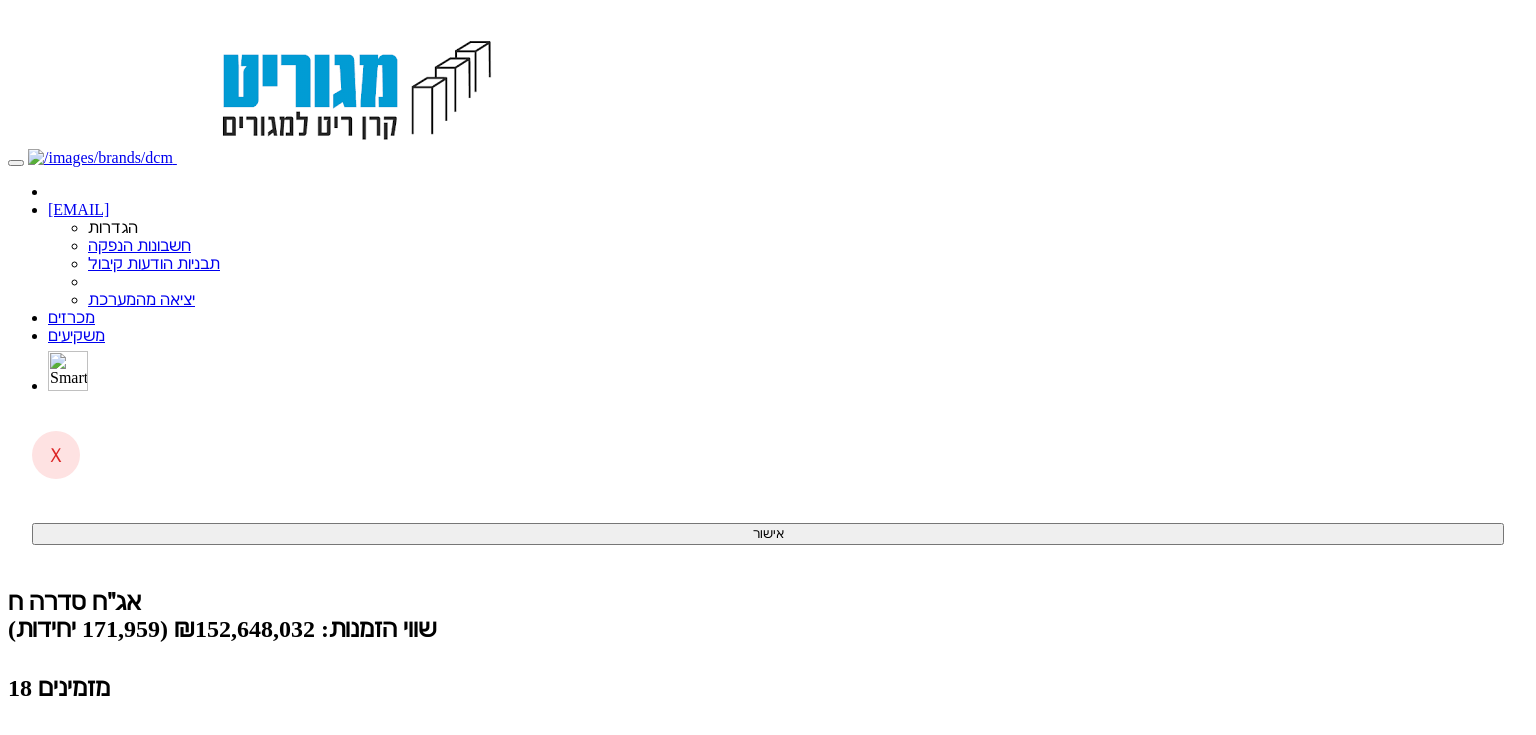 click on "נקלטו (19)" at bounding box center (84, 1117) 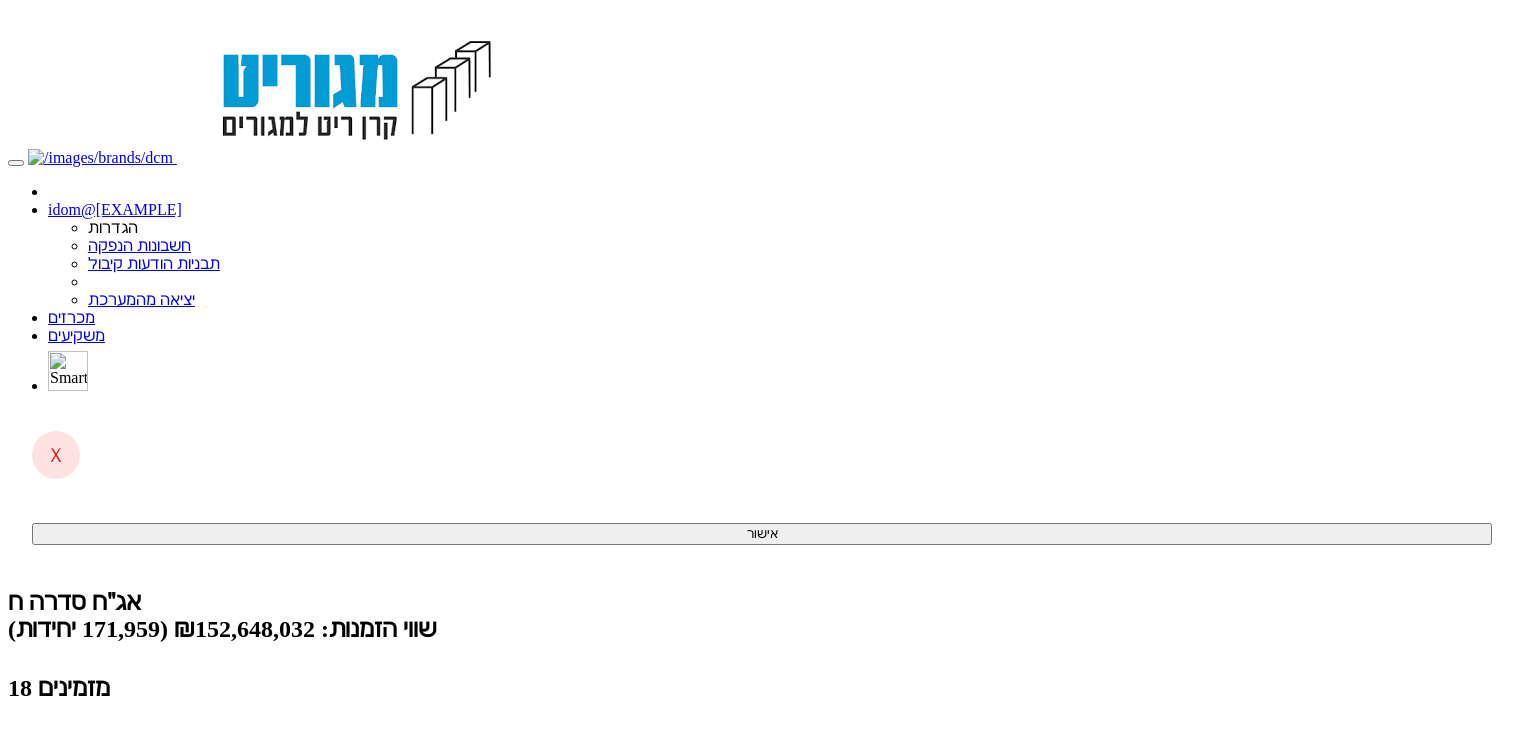 scroll, scrollTop: 0, scrollLeft: 0, axis: both 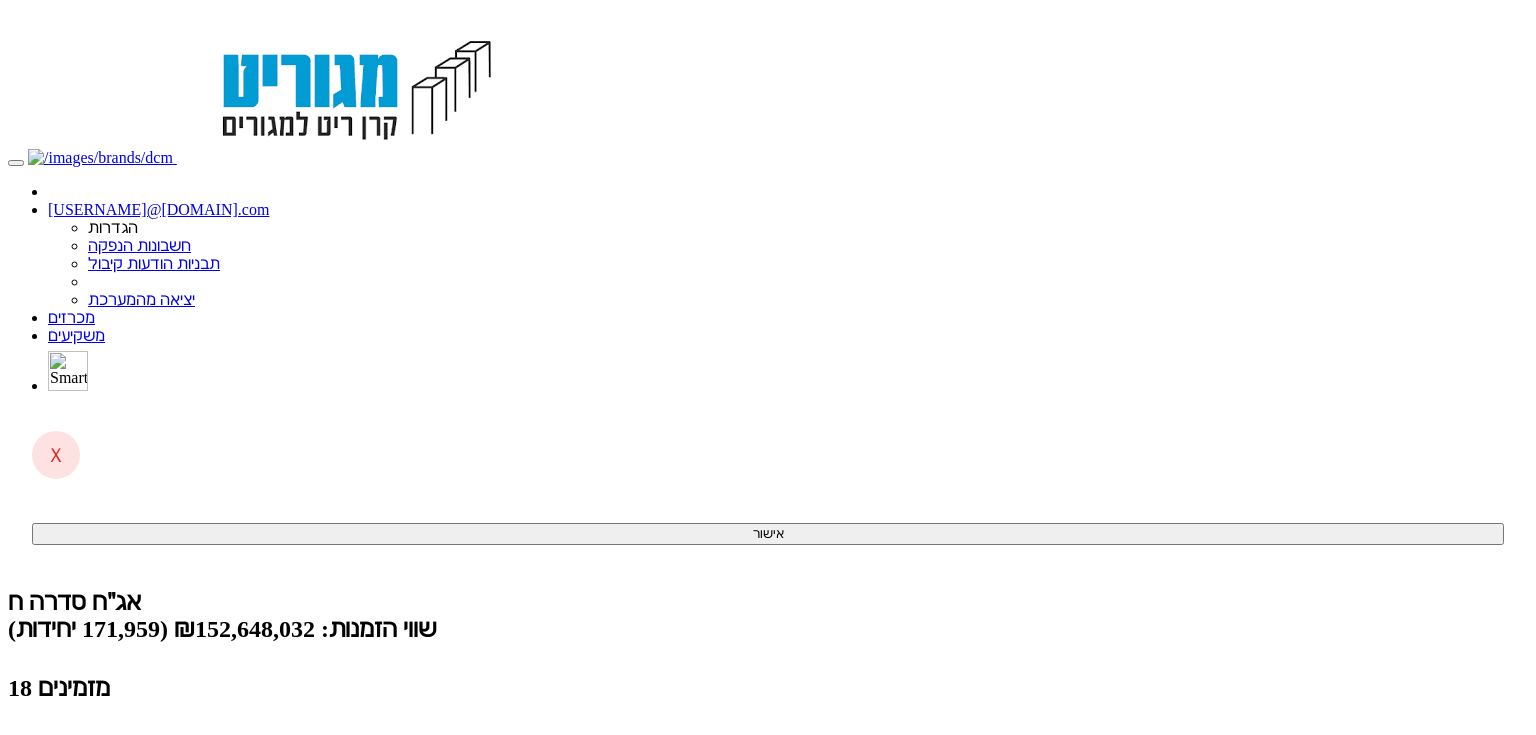 click on "ניתוח ביקושים וניהול הזמנות" at bounding box center (136, 863) 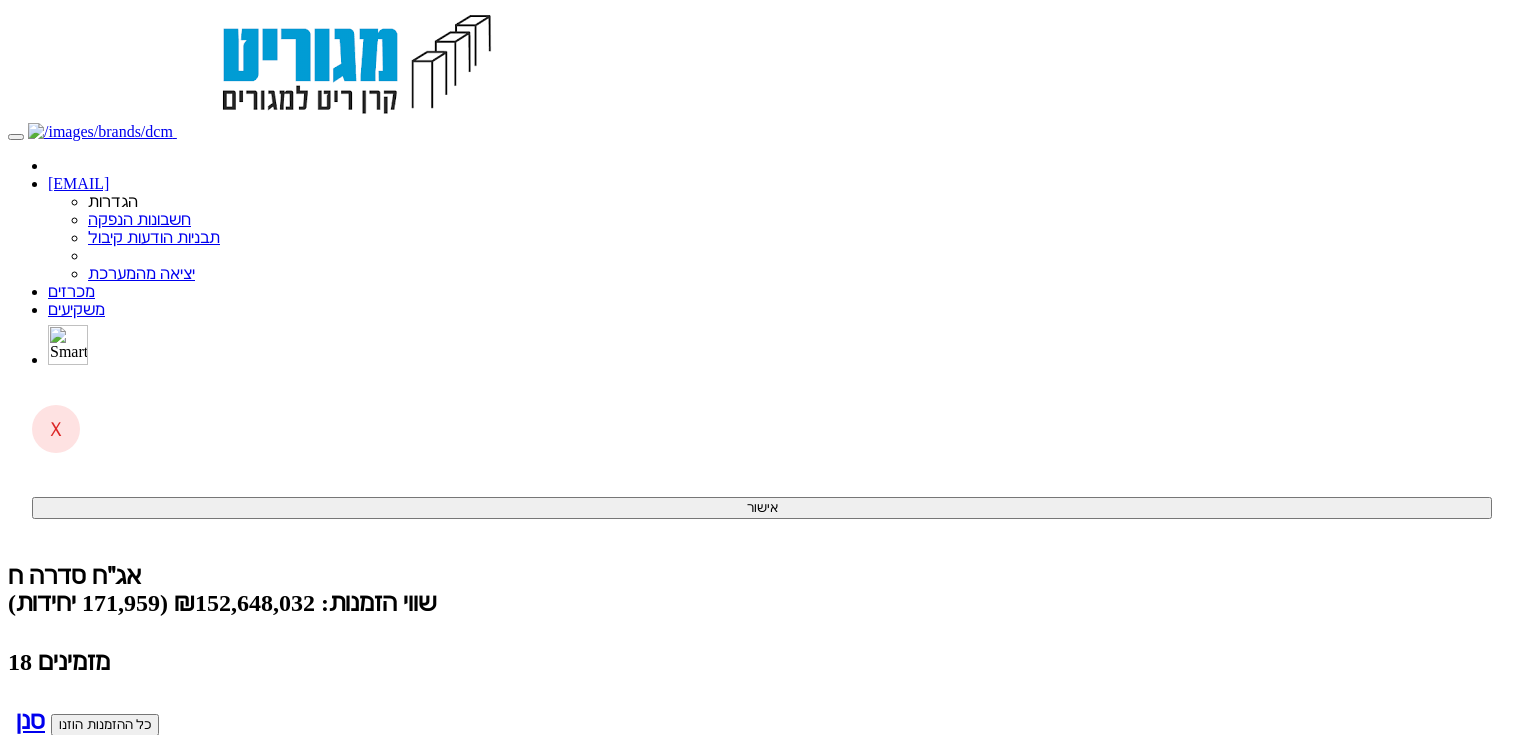 scroll, scrollTop: 0, scrollLeft: 0, axis: both 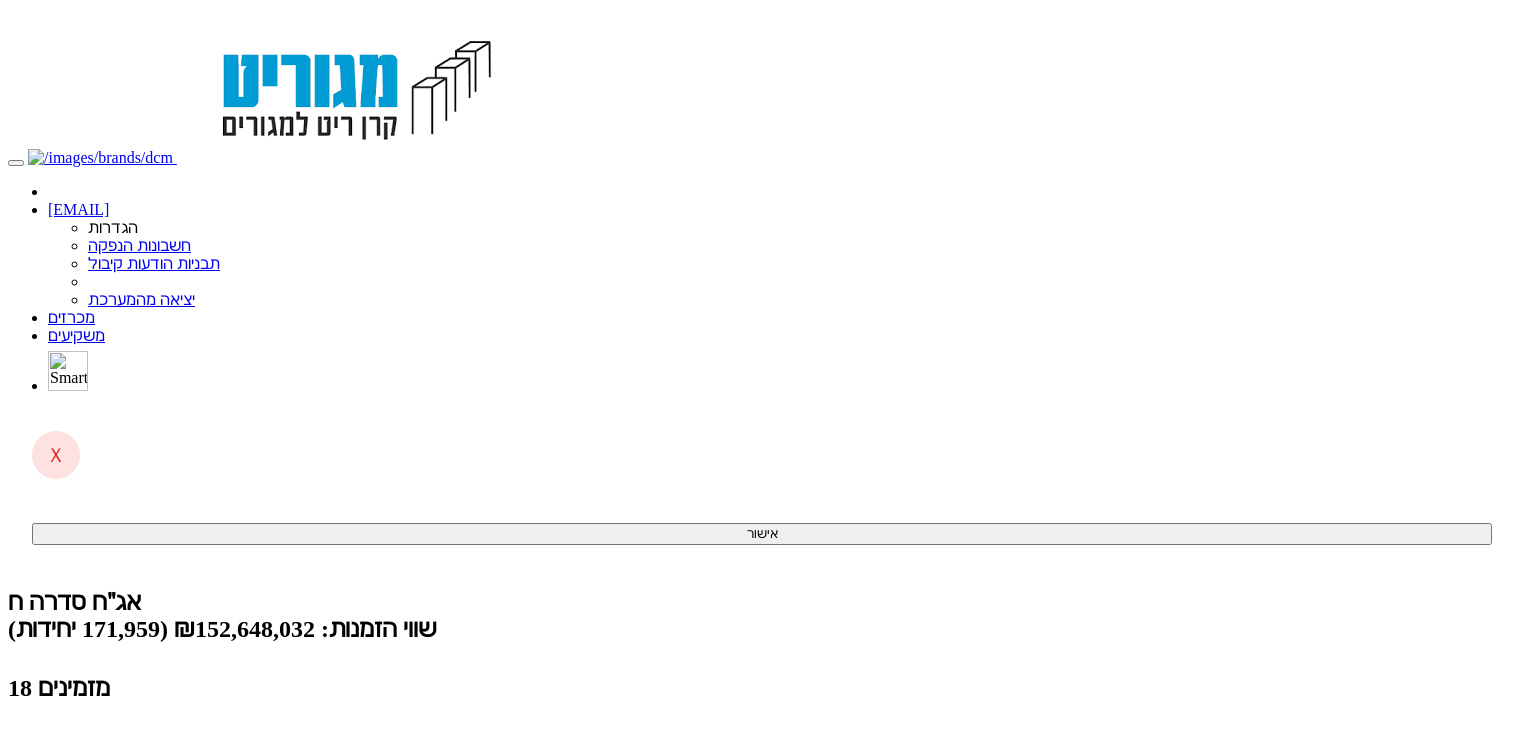 click on "מכרזים" at bounding box center [71, 317] 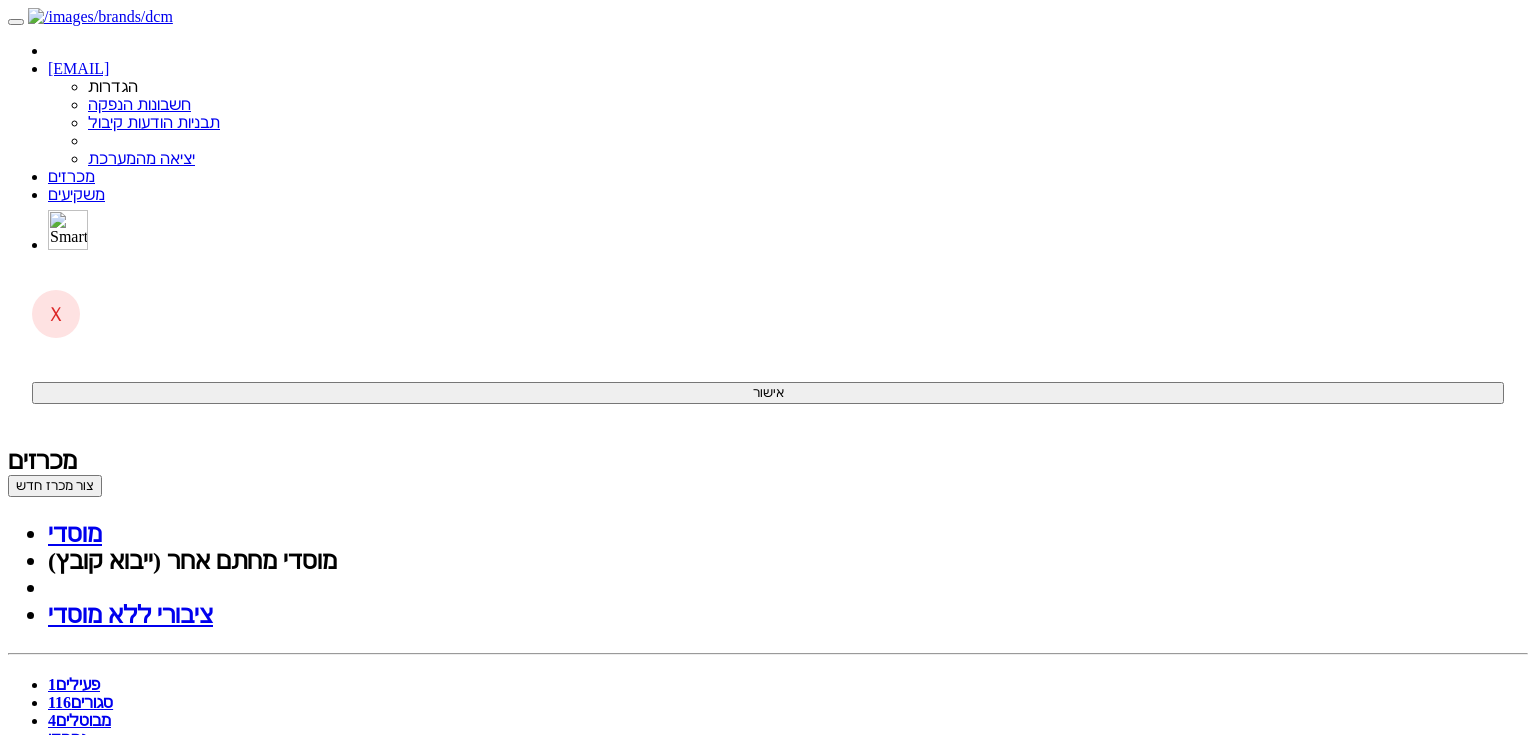 scroll, scrollTop: 0, scrollLeft: 0, axis: both 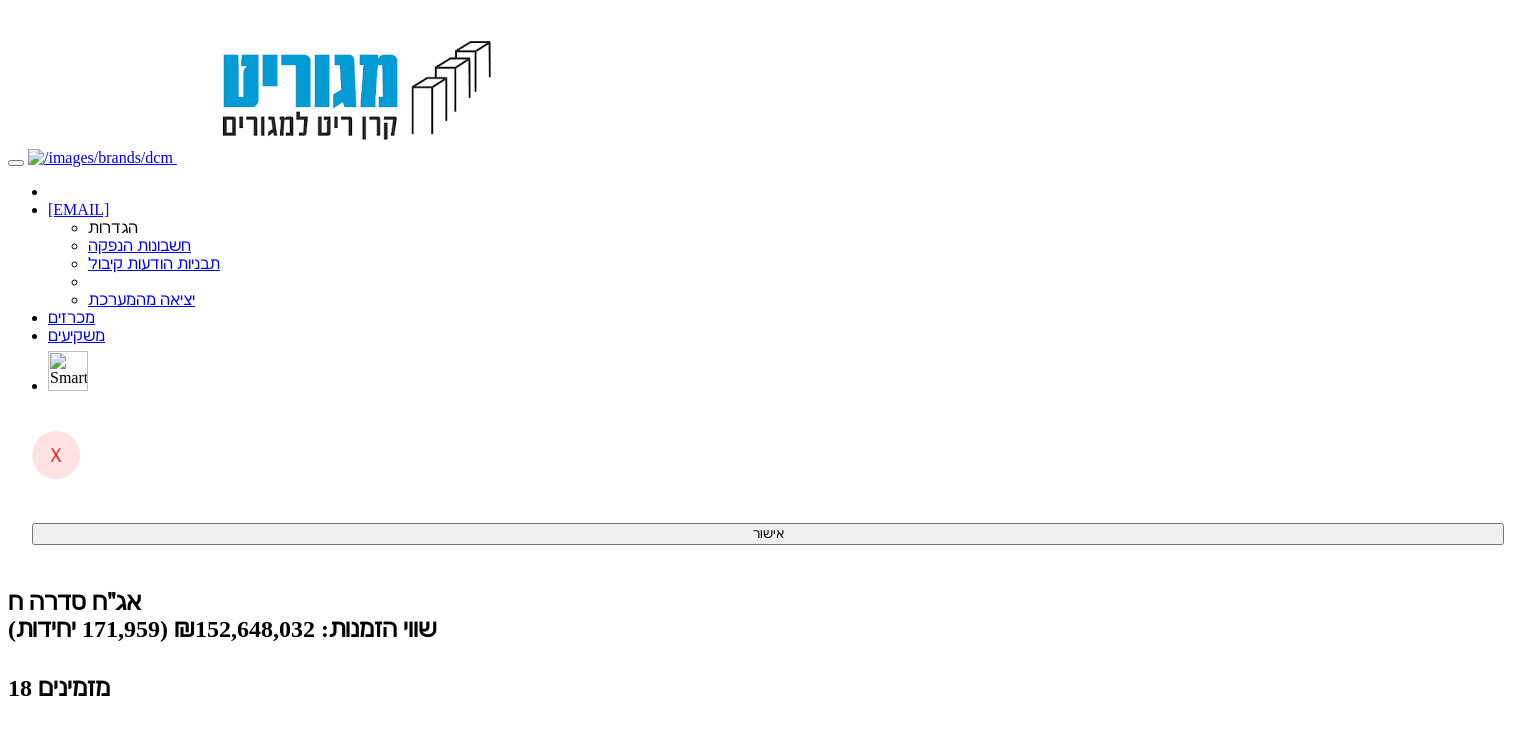 click on "מכרזים" at bounding box center (71, 317) 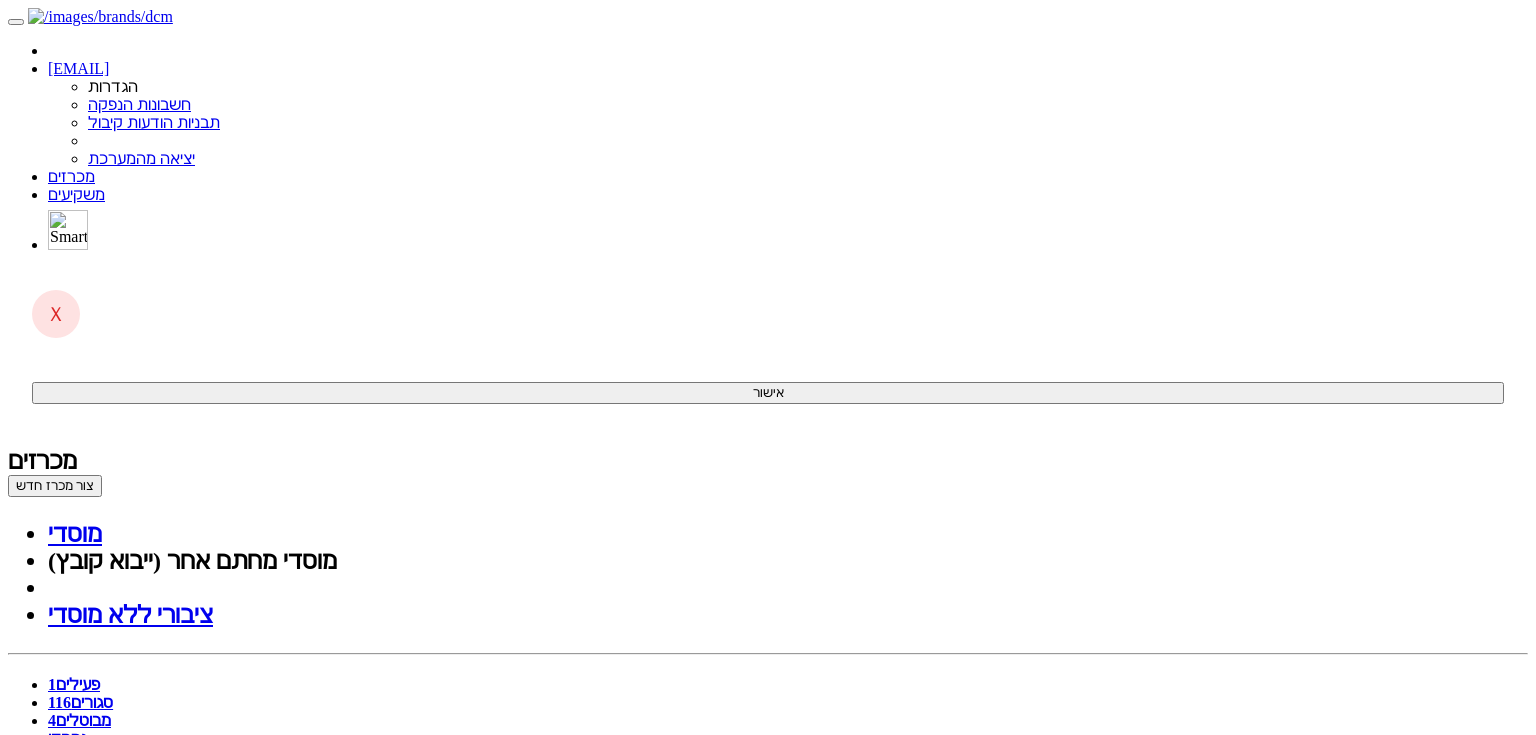 scroll, scrollTop: 0, scrollLeft: 0, axis: both 